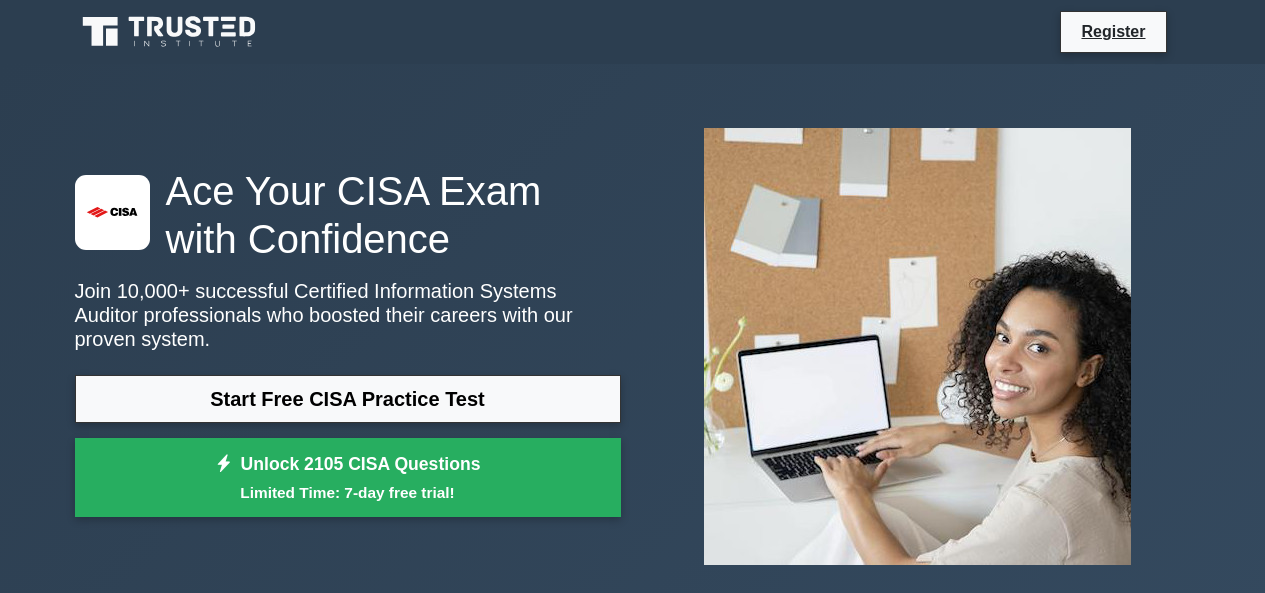 scroll, scrollTop: 0, scrollLeft: 0, axis: both 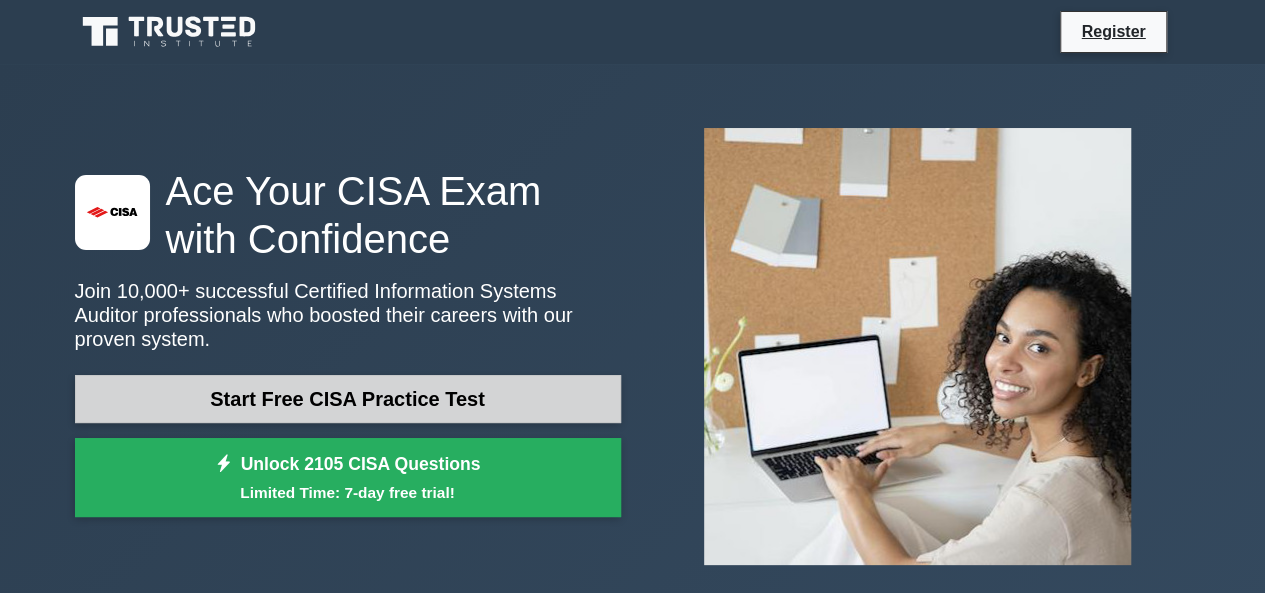 click on "Start Free CISA Practice Test" at bounding box center [348, 399] 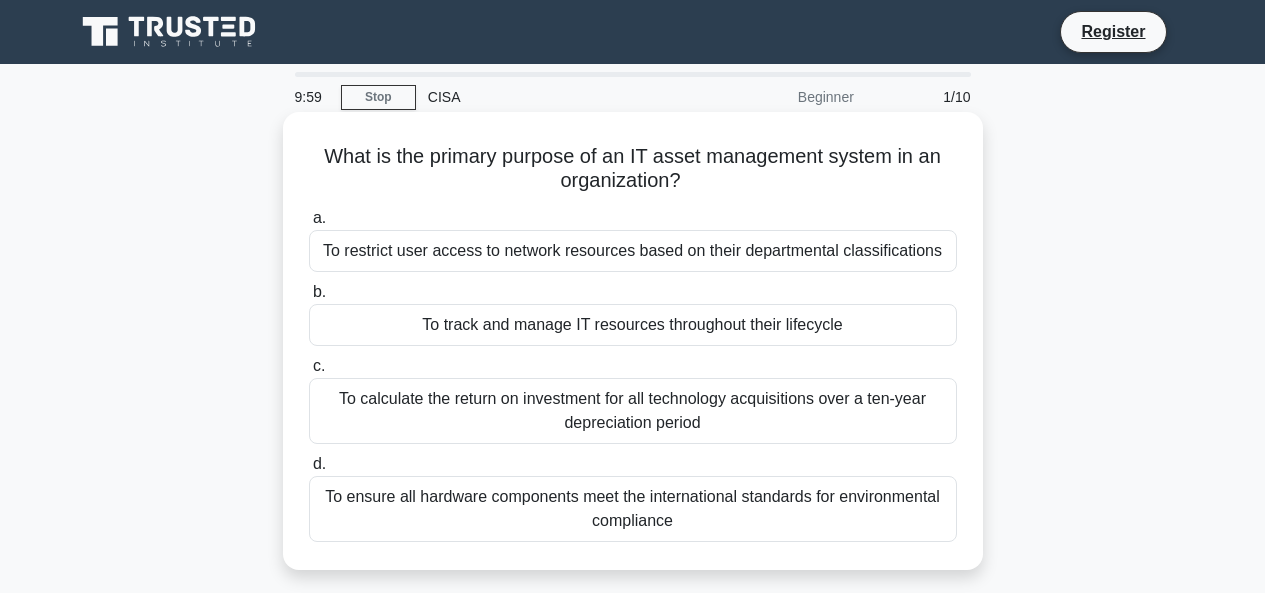 scroll, scrollTop: 0, scrollLeft: 0, axis: both 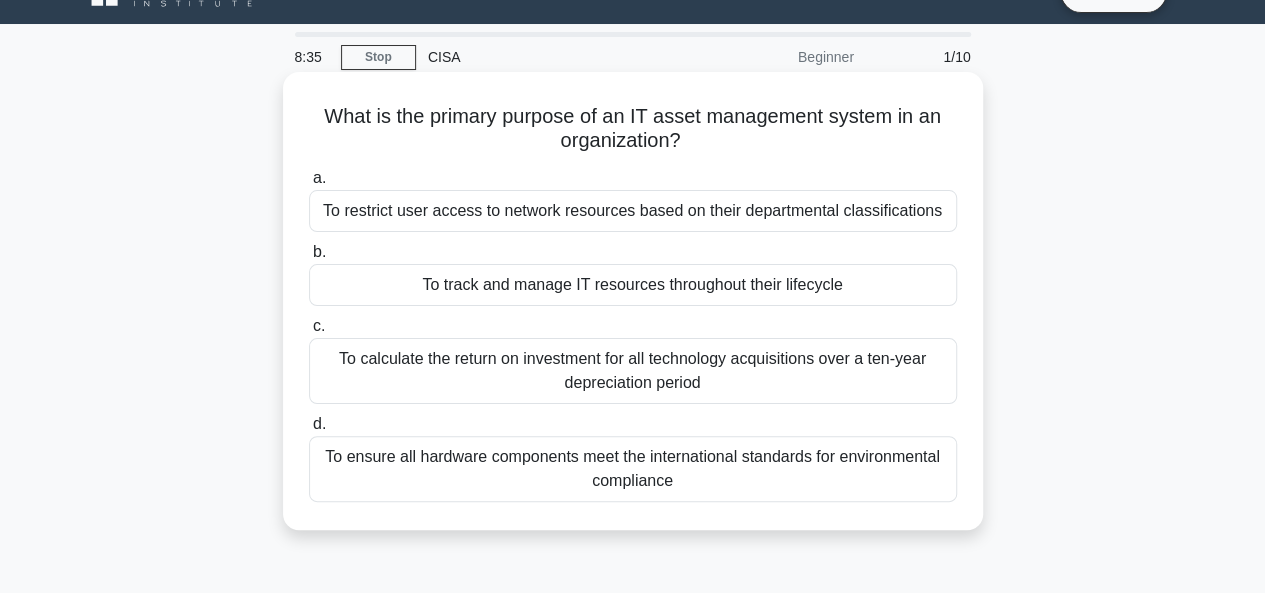 click on "To restrict user access to network resources based on their departmental classifications" at bounding box center (633, 211) 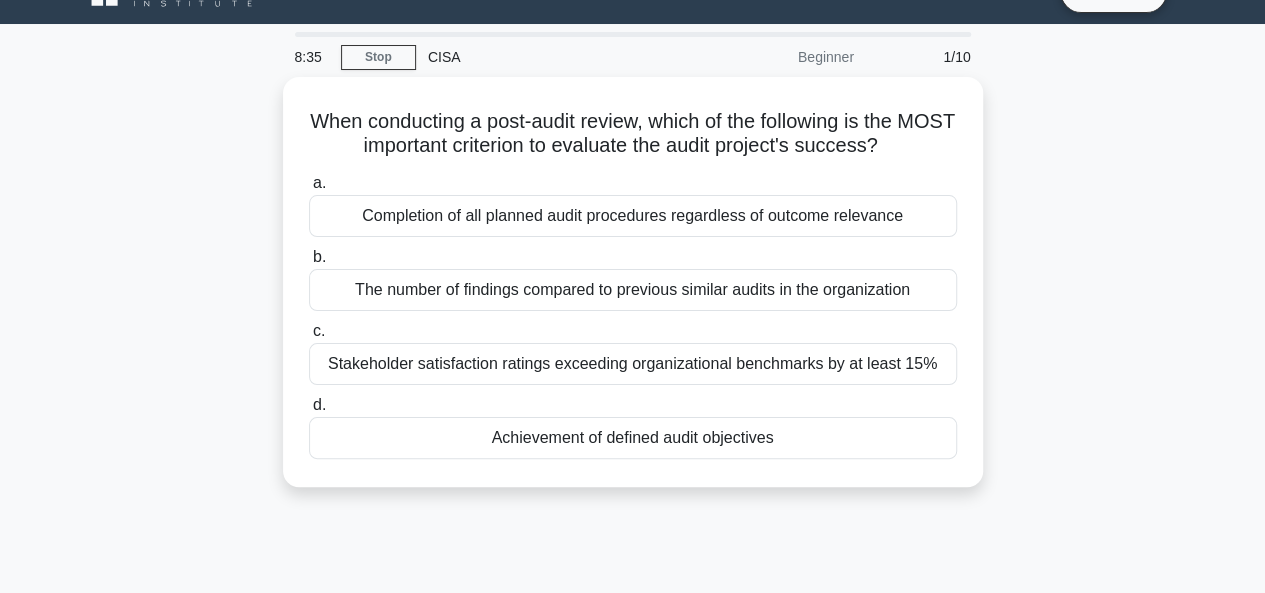 click on "Completion of all planned audit procedures regardless of outcome relevance" at bounding box center [633, 216] 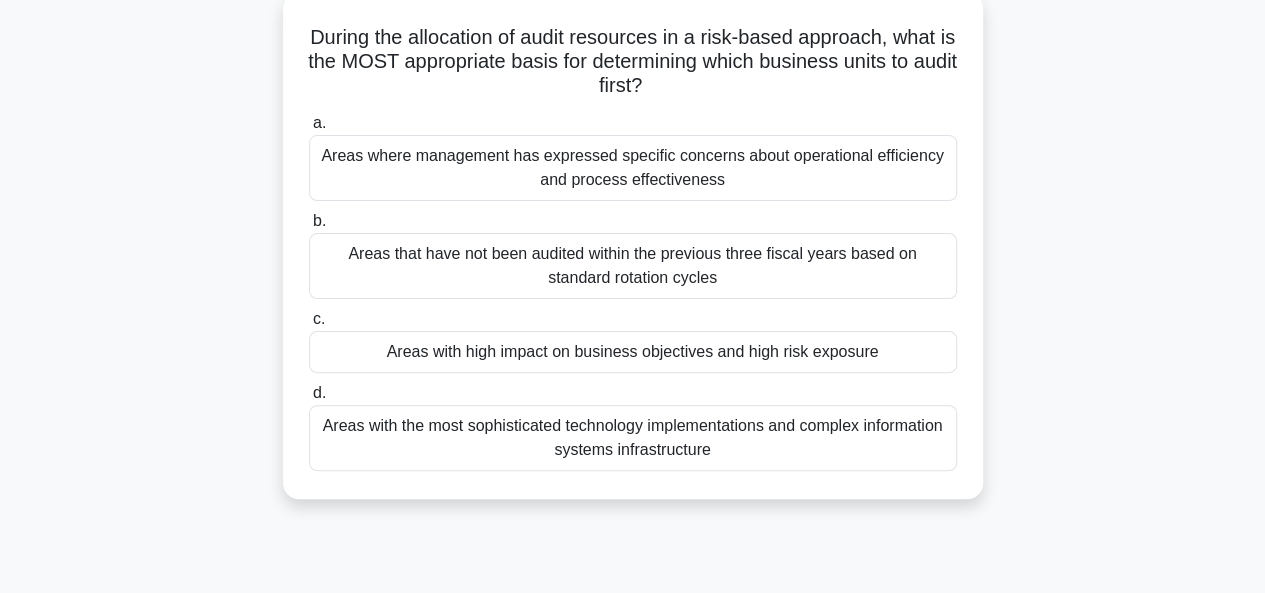 scroll, scrollTop: 120, scrollLeft: 0, axis: vertical 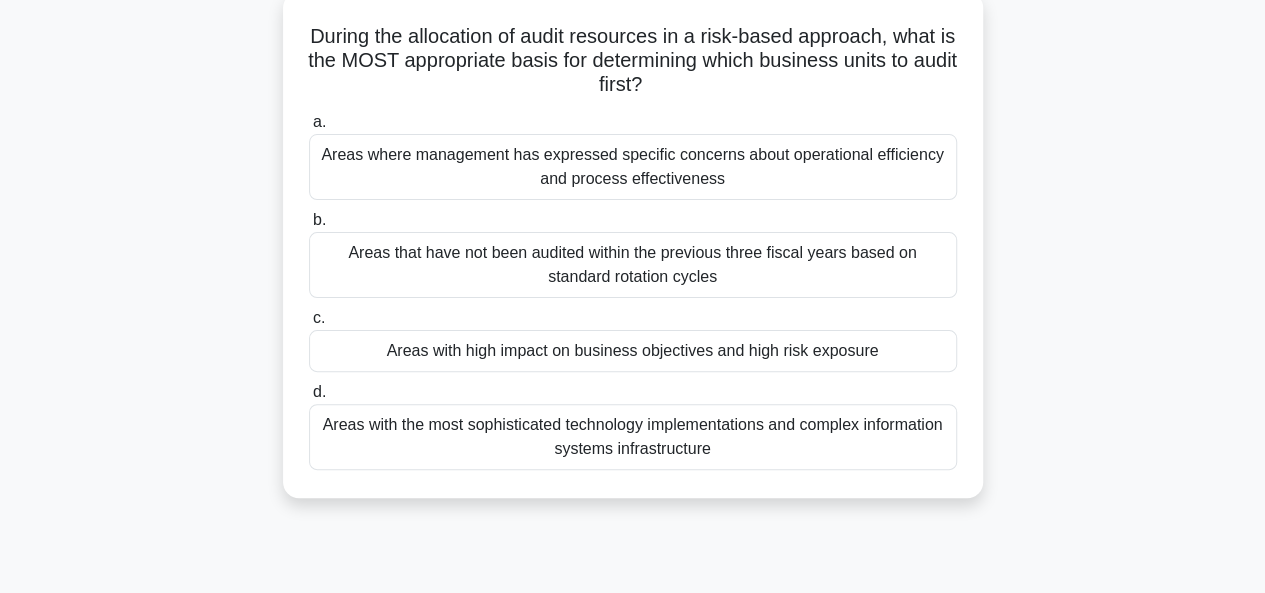 click on "Areas with the most sophisticated technology implementations and complex information systems infrastructure" at bounding box center [633, 437] 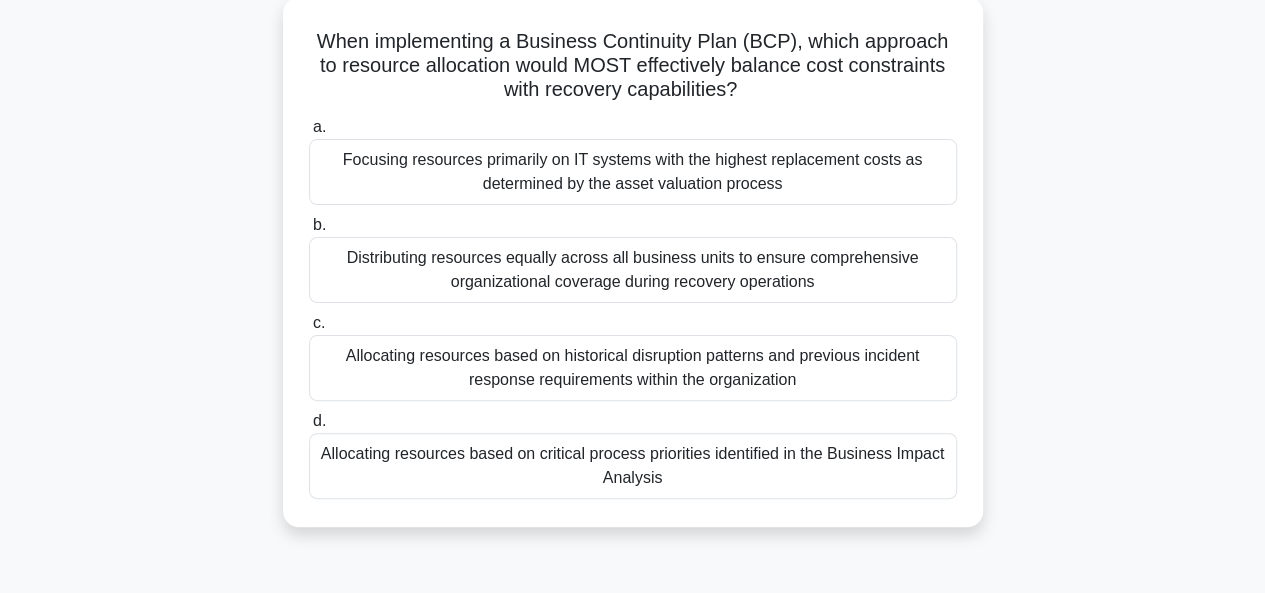 click on "Allocating resources based on critical process priorities identified in the Business Impact Analysis" at bounding box center [633, 466] 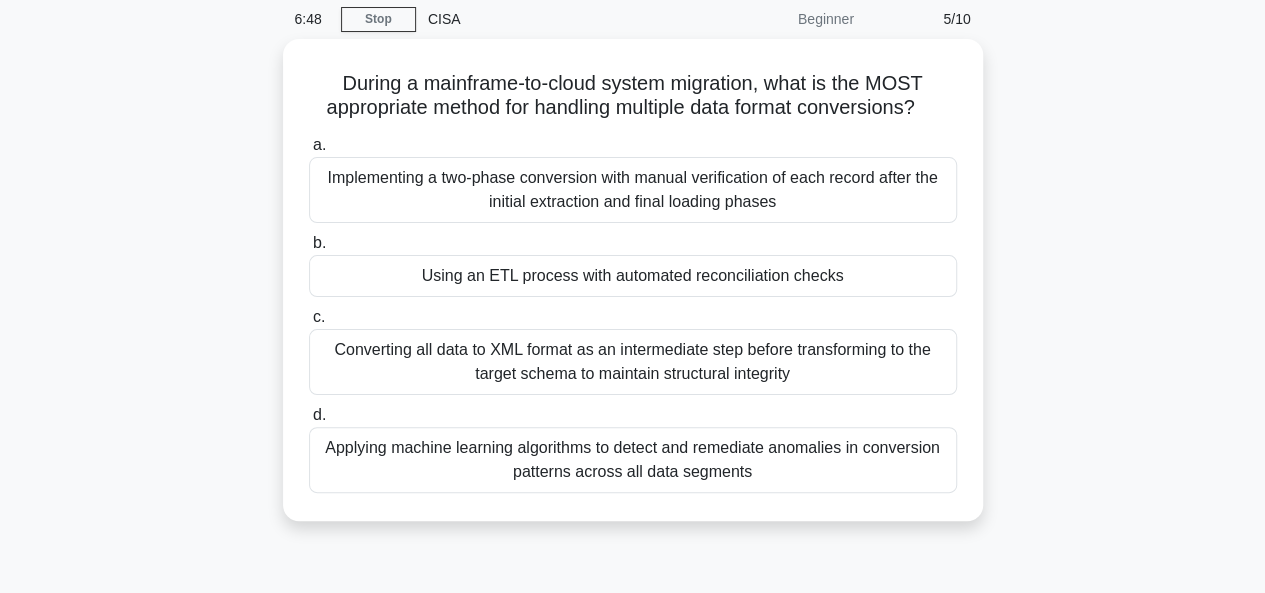 scroll, scrollTop: 80, scrollLeft: 0, axis: vertical 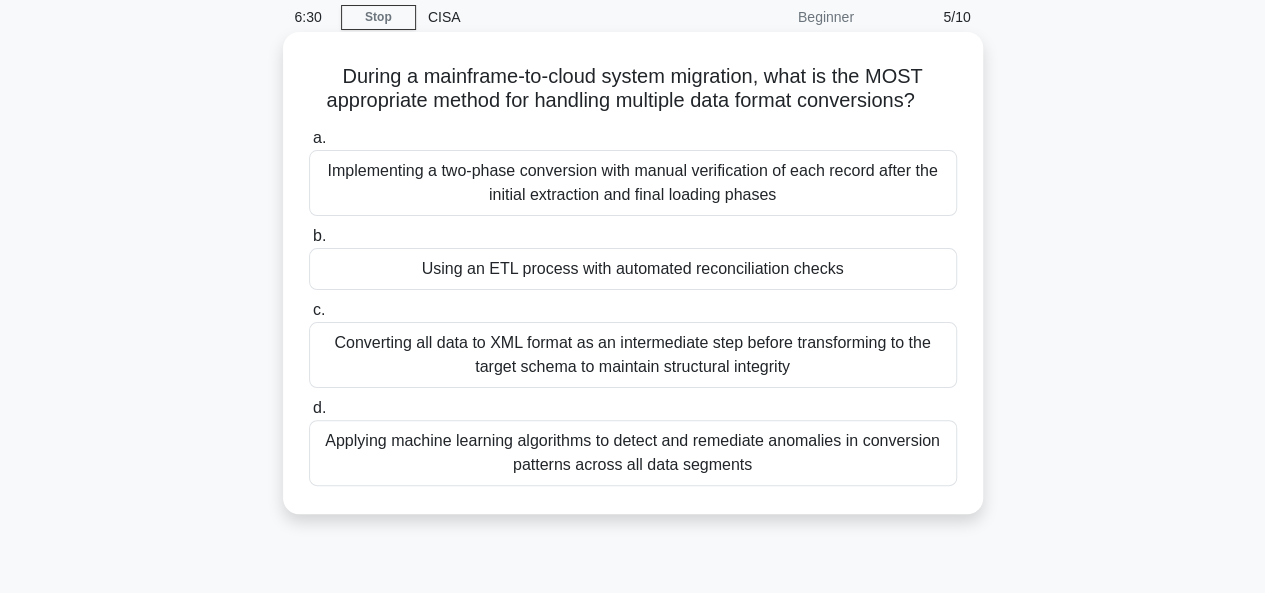 click on "a." at bounding box center [319, 137] 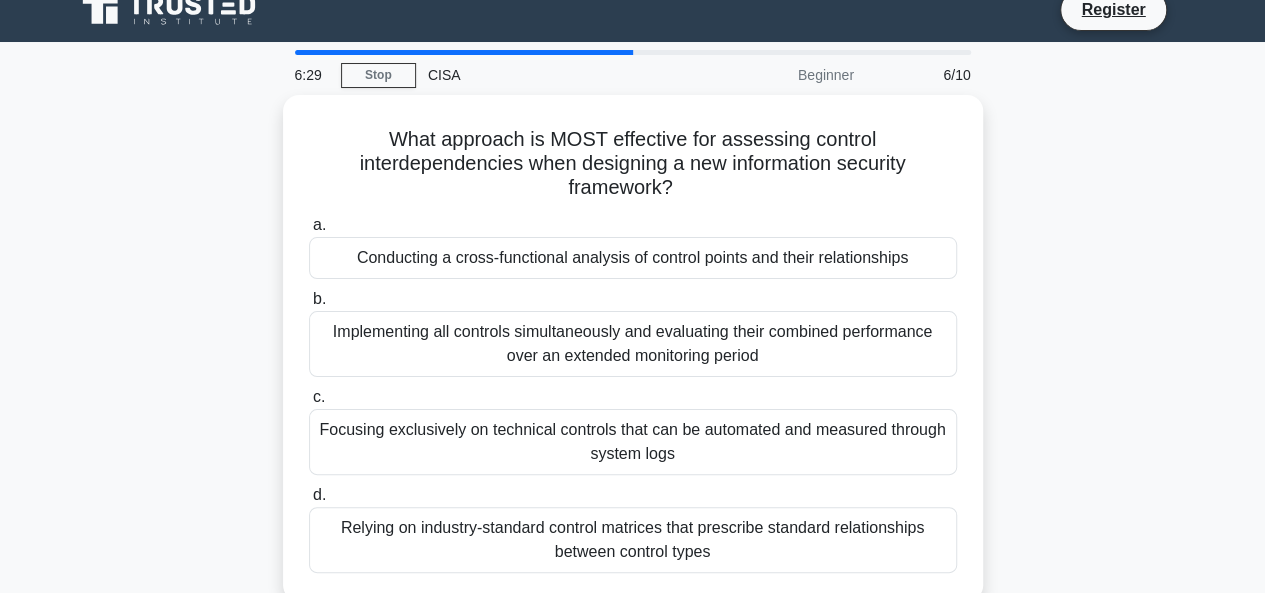 scroll, scrollTop: 0, scrollLeft: 0, axis: both 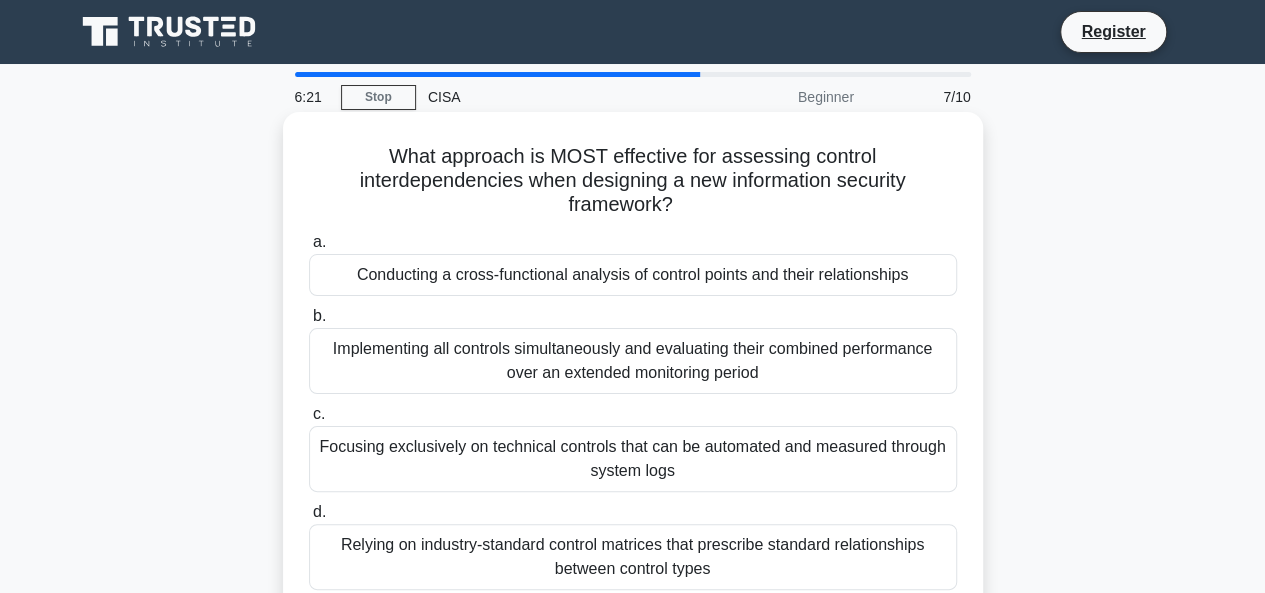 click on "b." at bounding box center [319, 315] 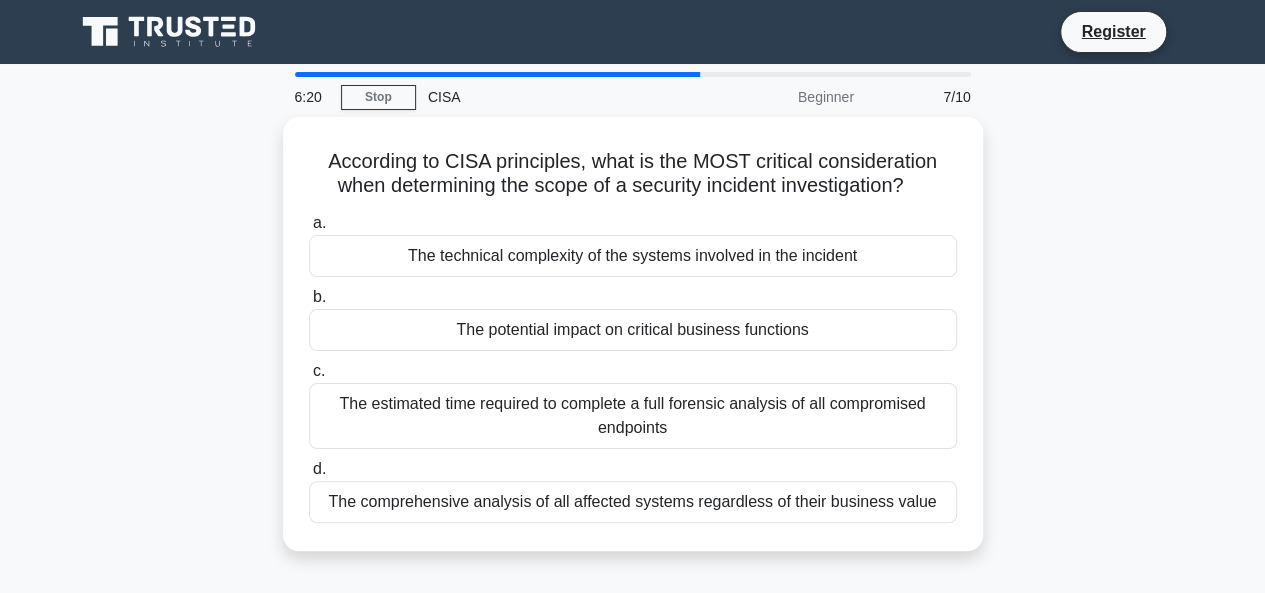 click on "The potential impact on critical business functions" at bounding box center (633, 330) 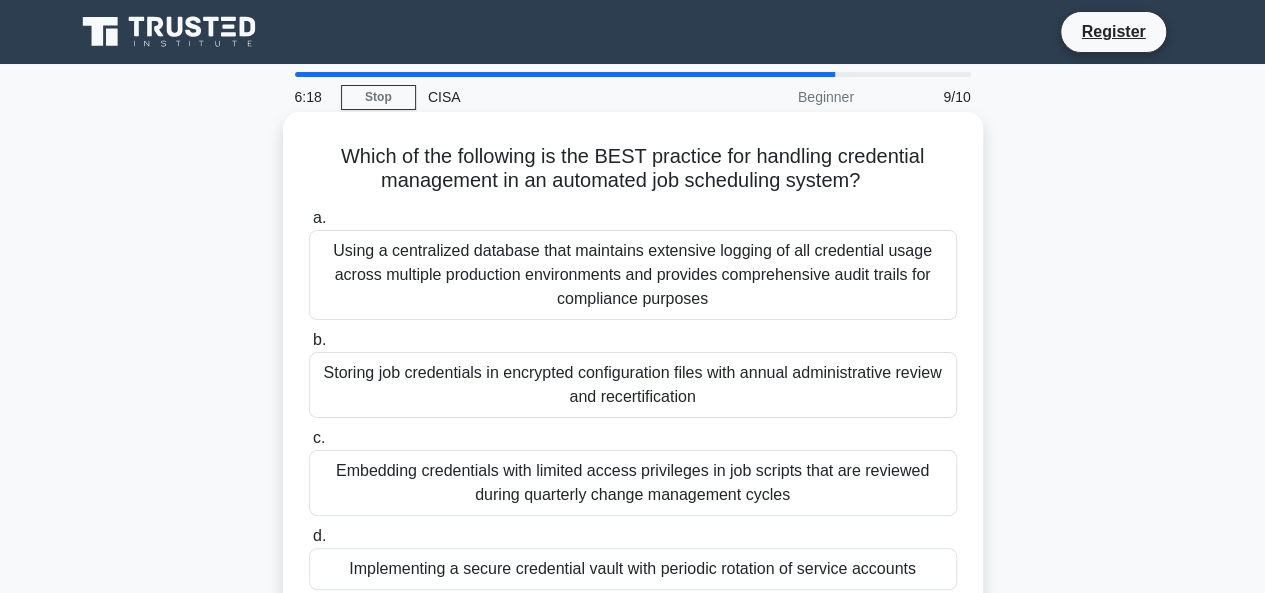 click on "a." at bounding box center (319, 217) 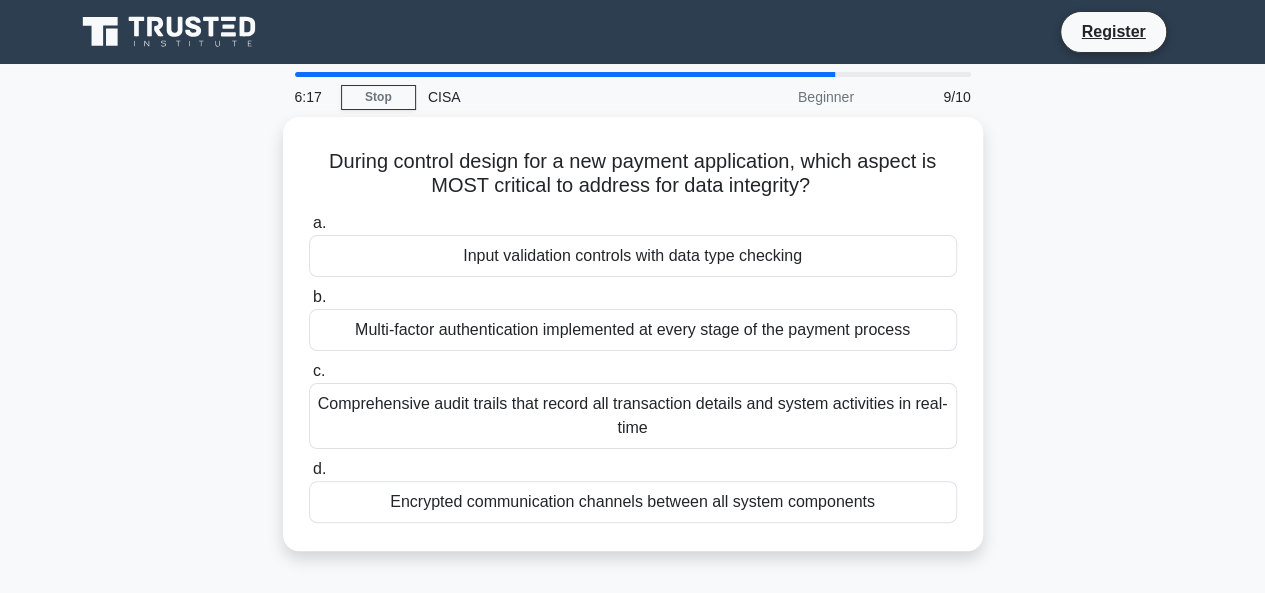 click on "a." at bounding box center [319, 222] 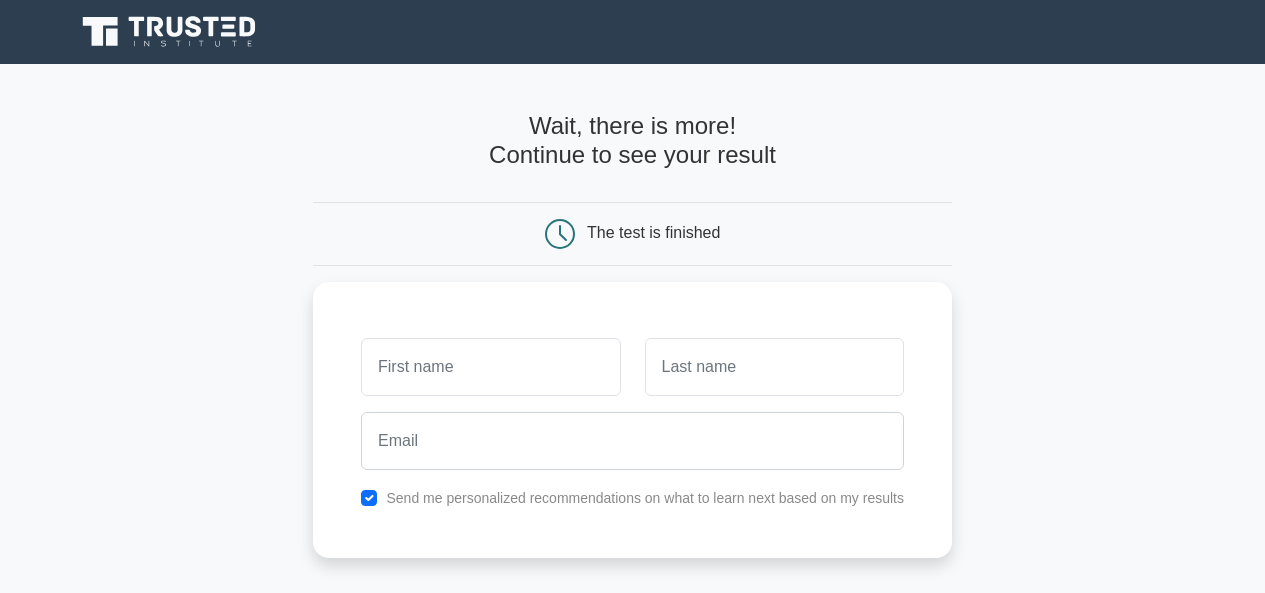 click on "The test is finished" at bounding box center [632, 234] 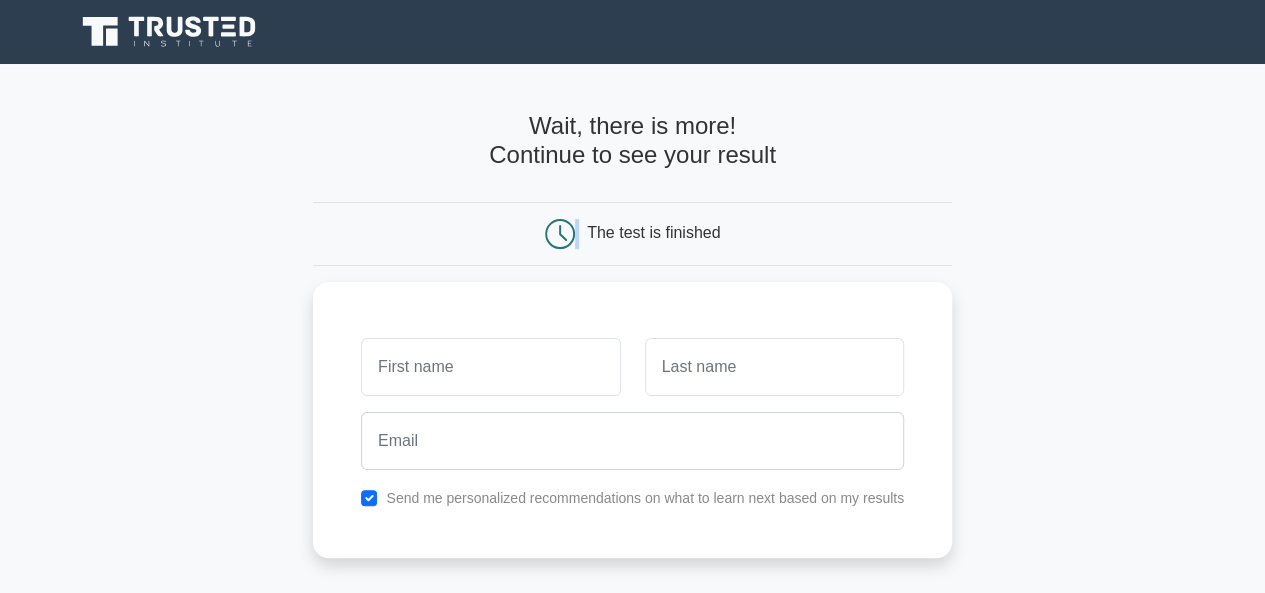 scroll, scrollTop: 0, scrollLeft: 0, axis: both 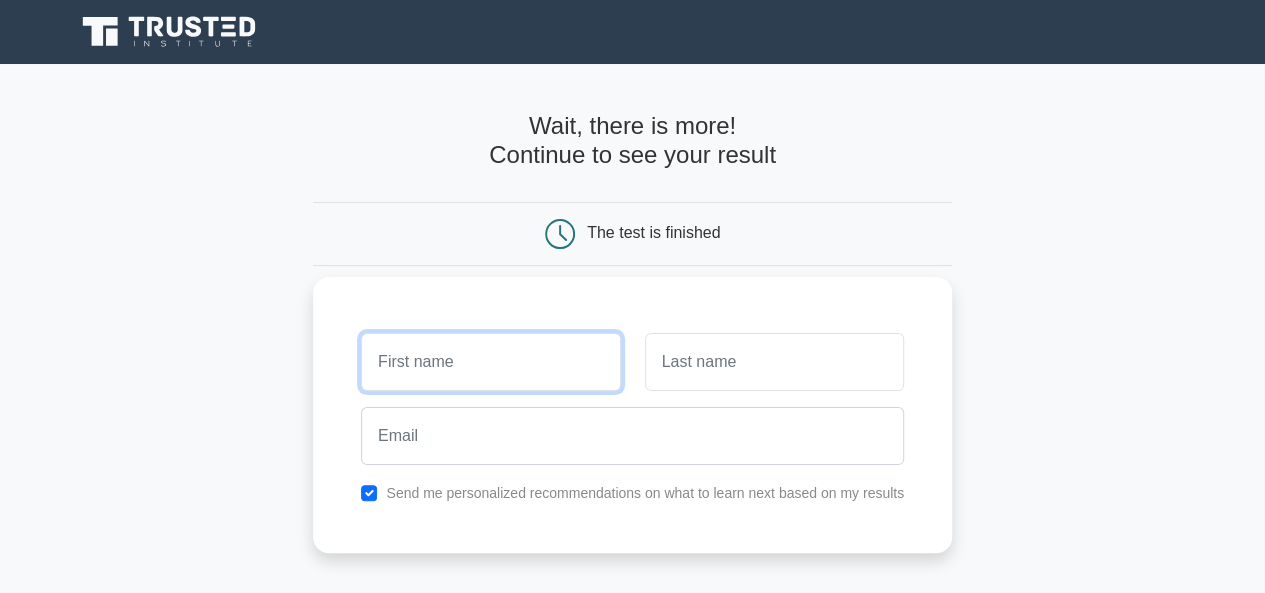 click at bounding box center [490, 362] 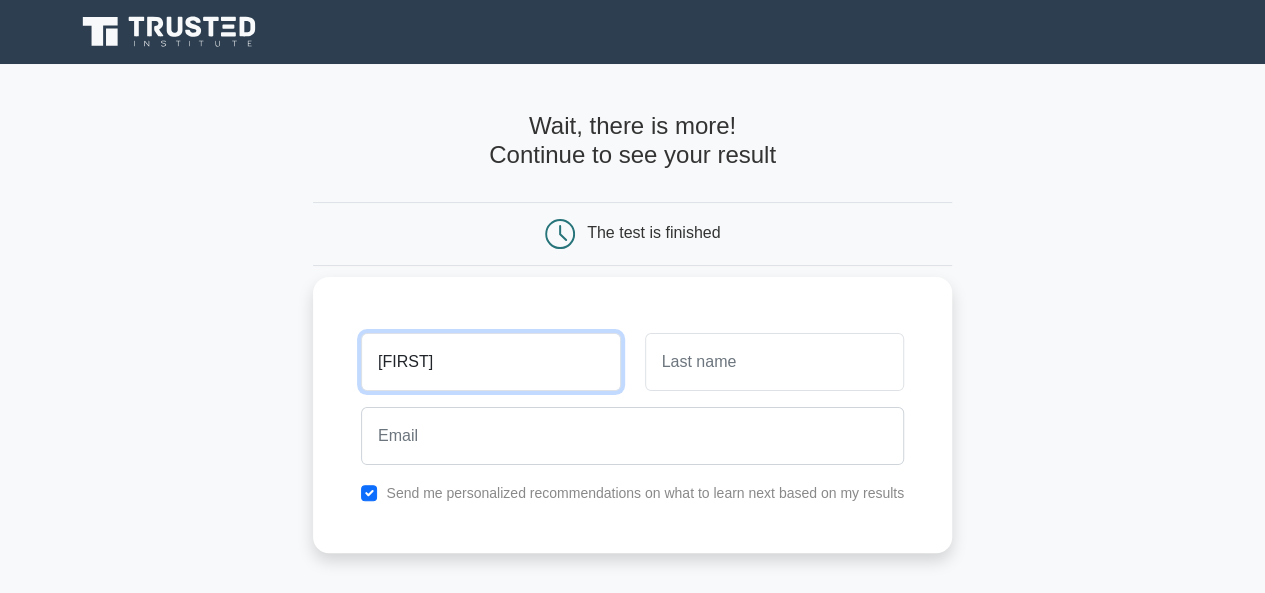 type on "aneel" 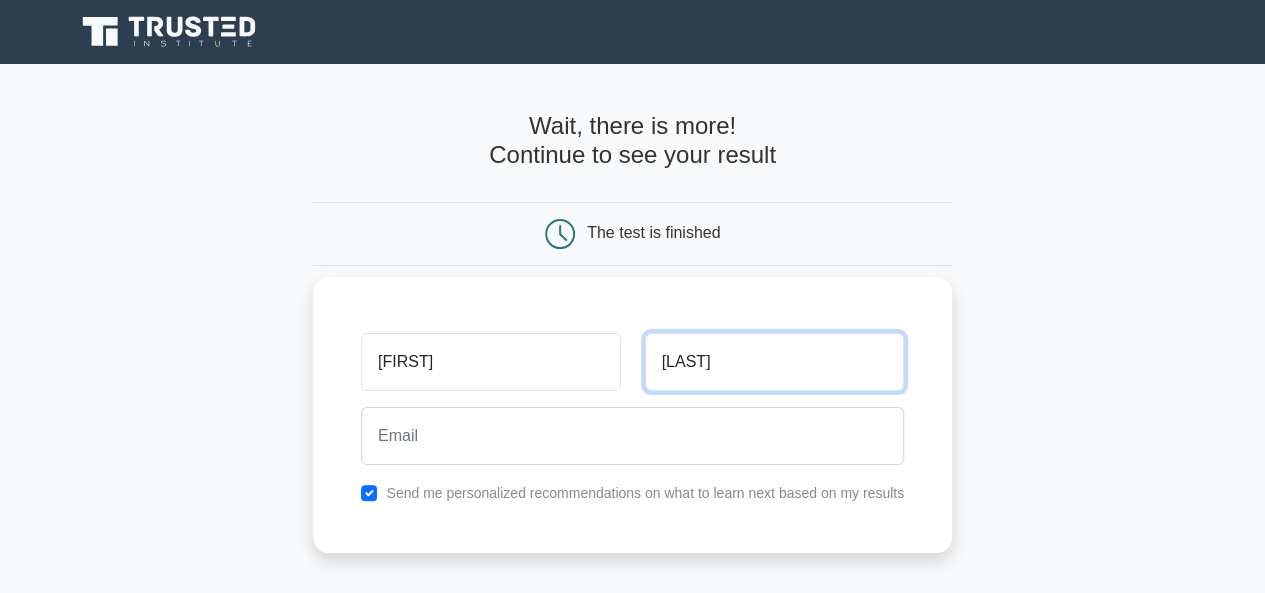 type on "kumar" 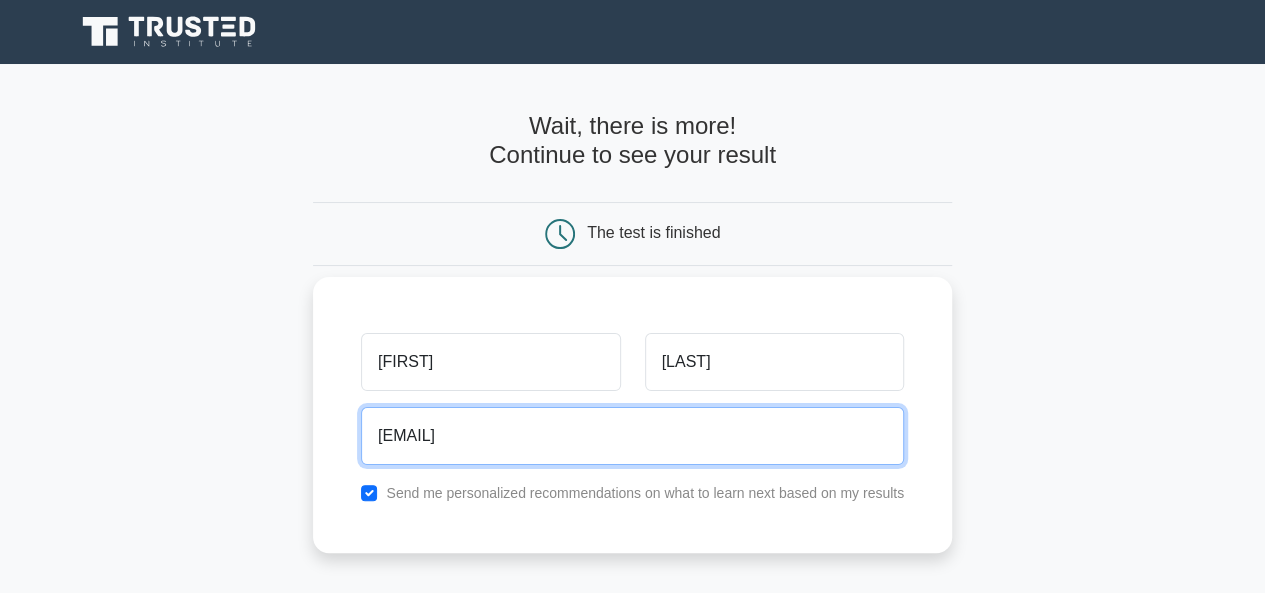 type on "aneelgnani@gmail.com" 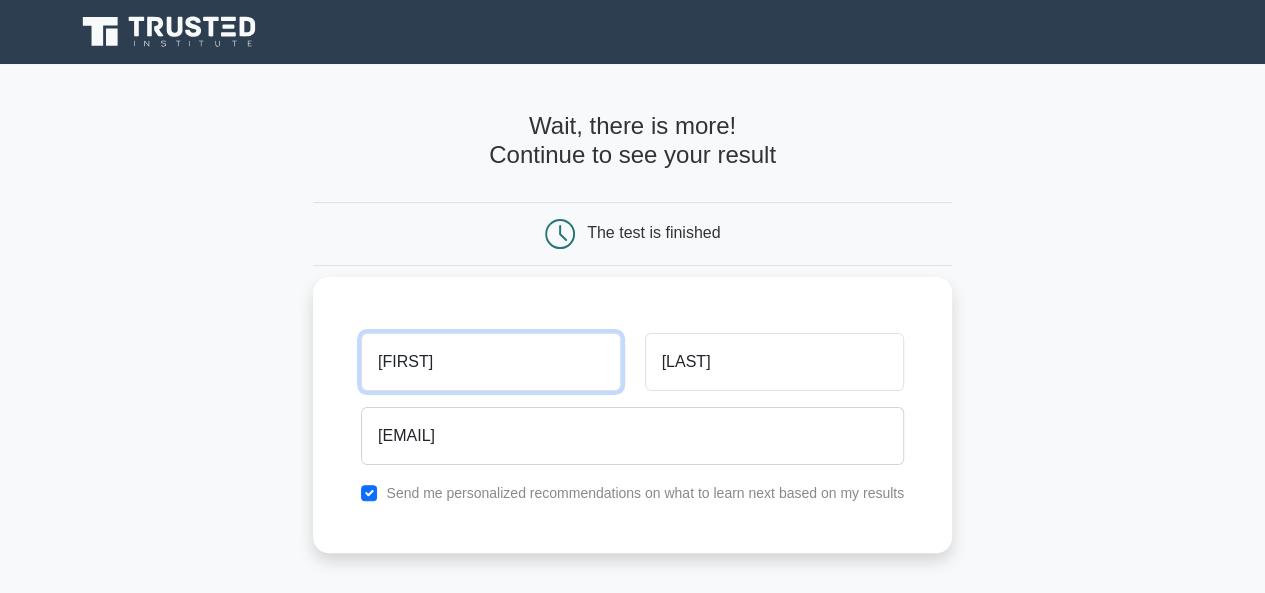 click on "aneel" at bounding box center (490, 362) 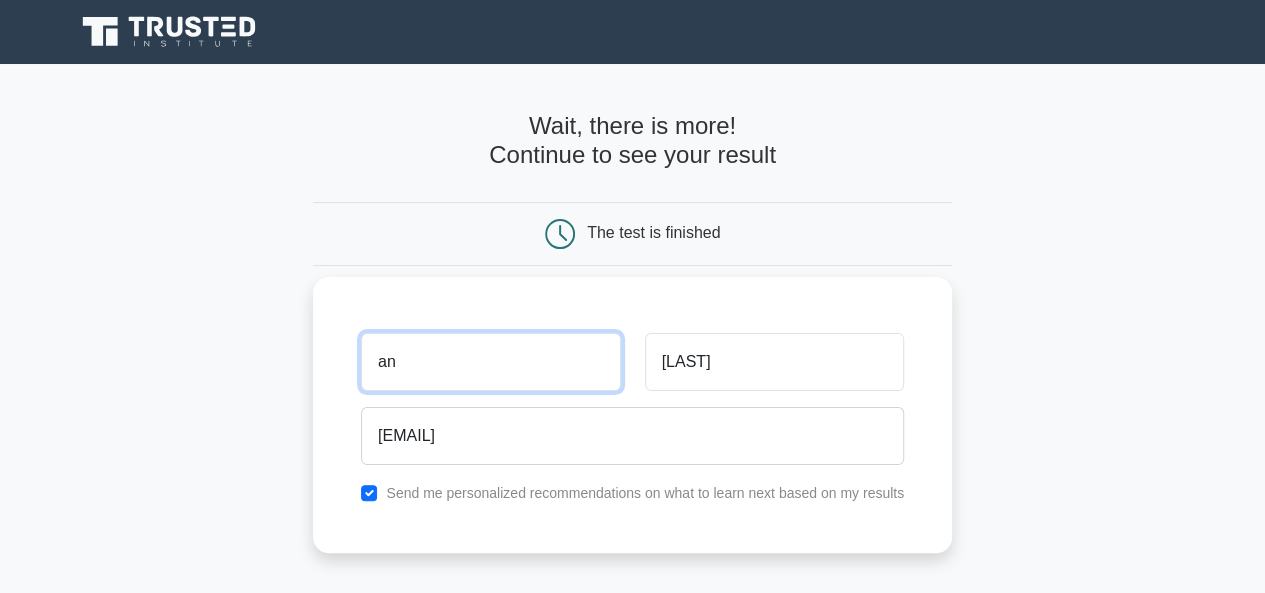 type on "a" 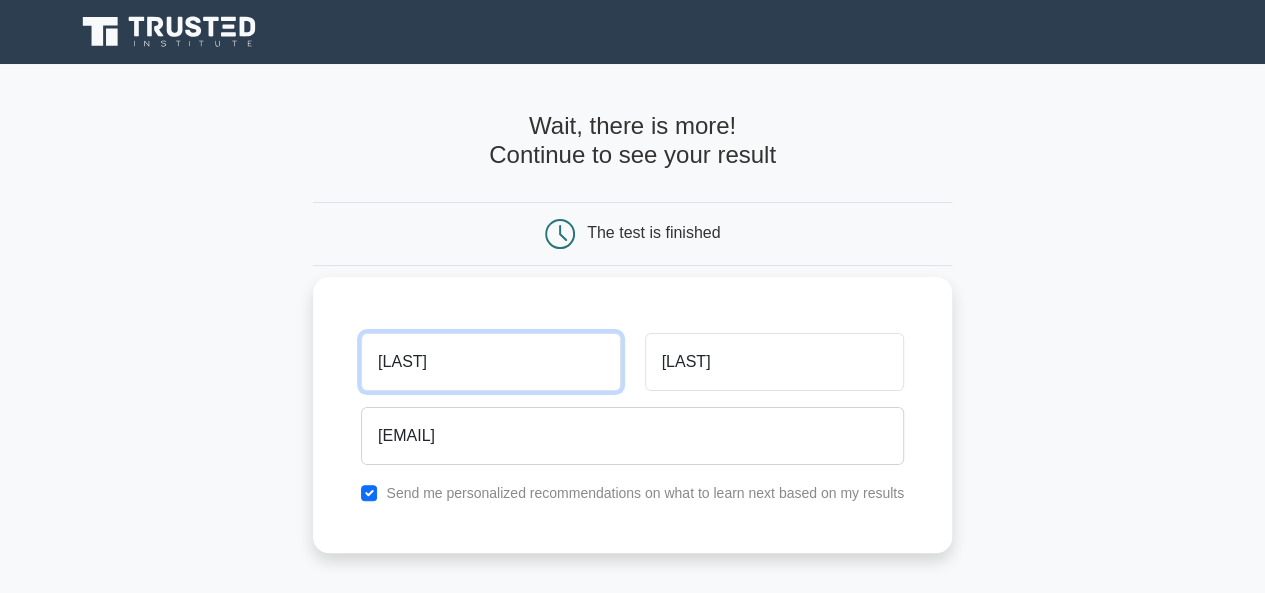 type on "kamlesh" 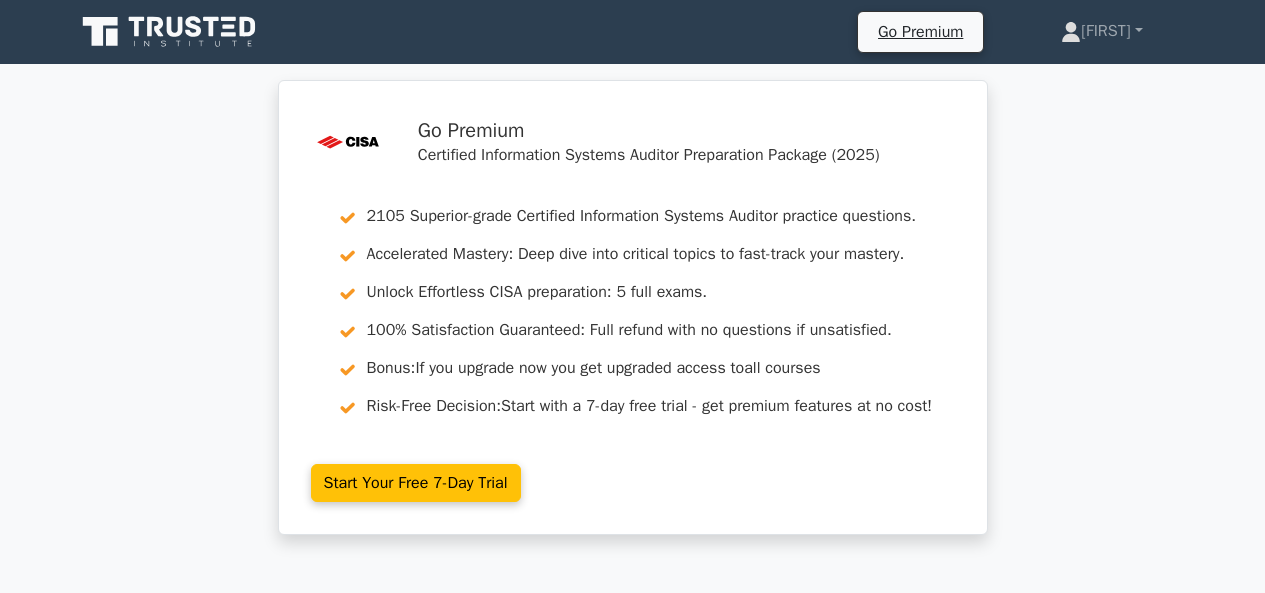 scroll, scrollTop: 0, scrollLeft: 0, axis: both 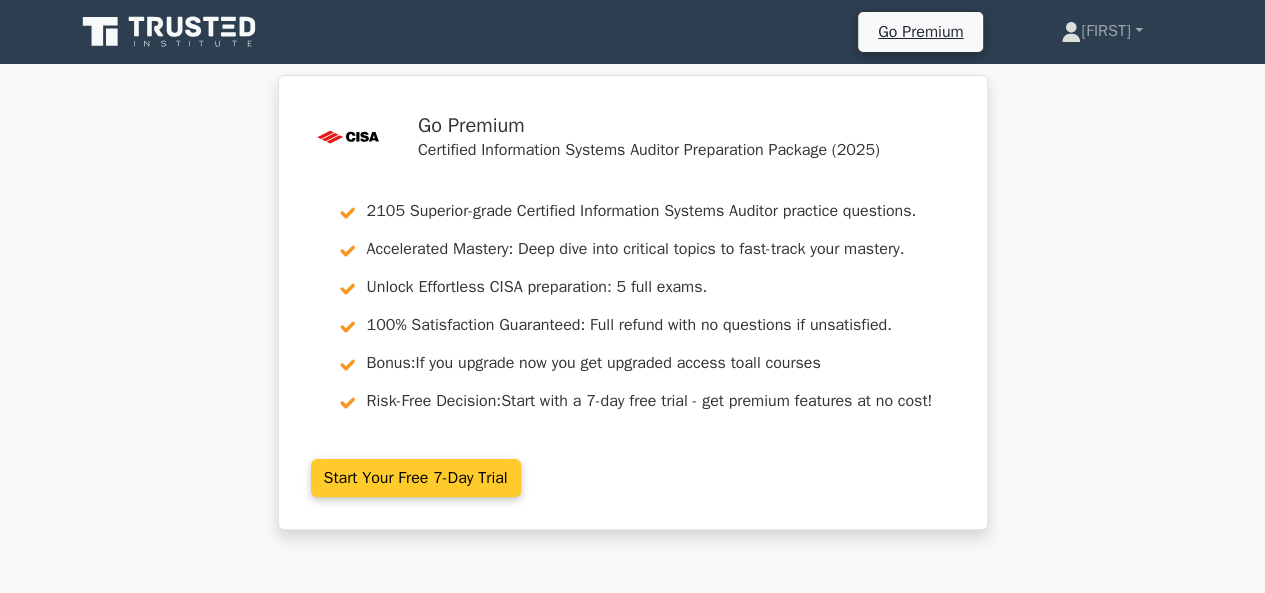 click on "Start Your Free 7-Day Trial" at bounding box center [416, 478] 